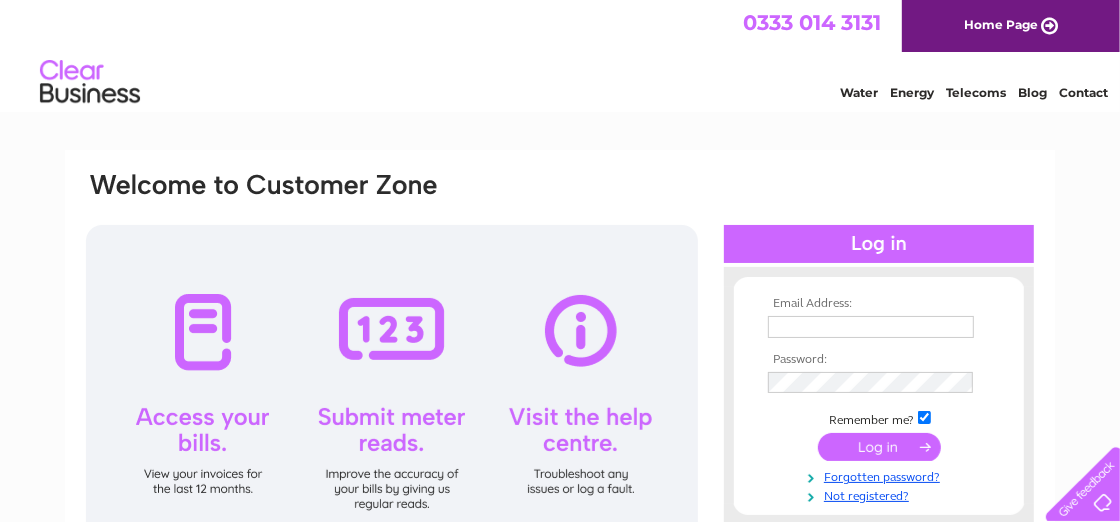 scroll, scrollTop: 0, scrollLeft: 0, axis: both 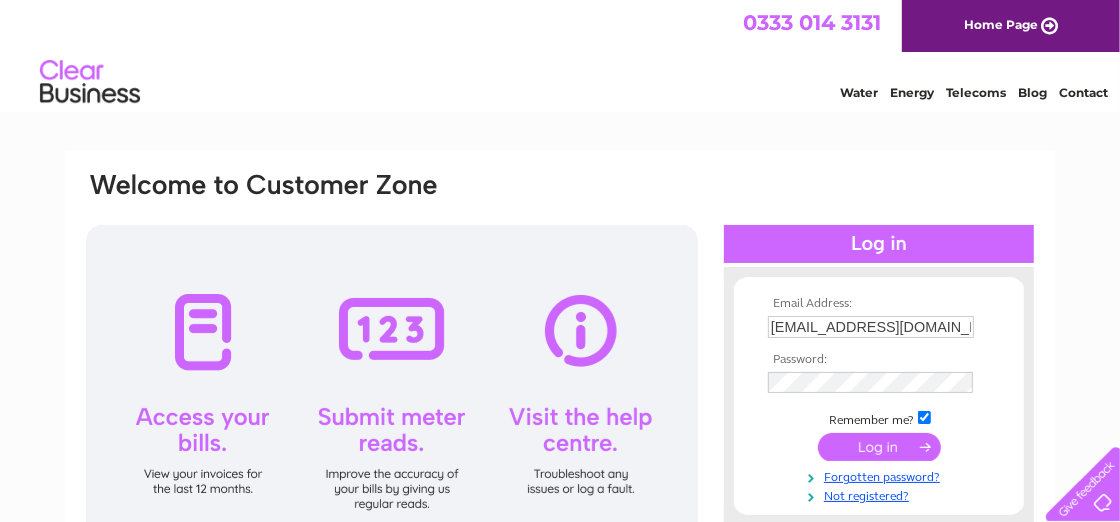 click at bounding box center (879, 447) 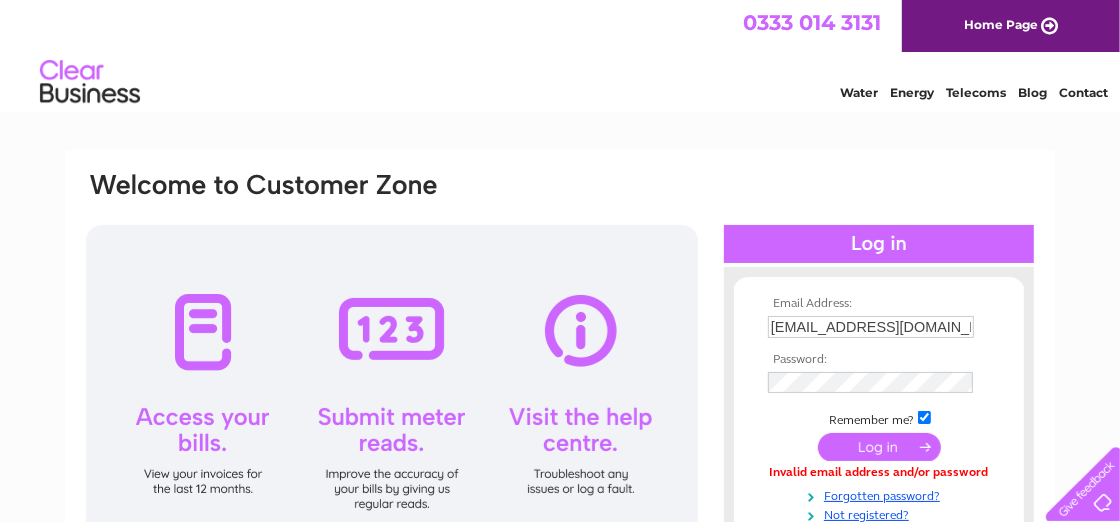 scroll, scrollTop: 0, scrollLeft: 0, axis: both 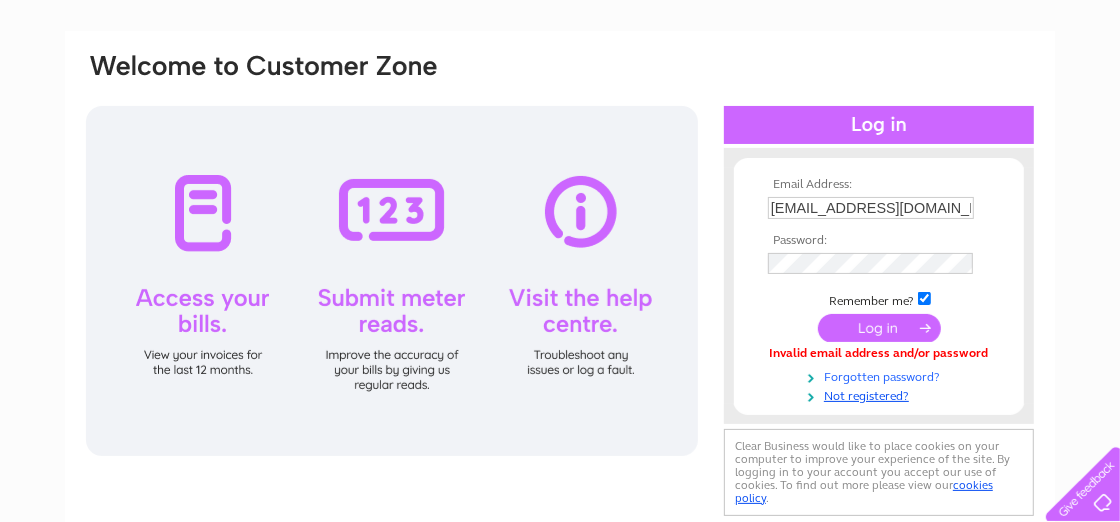 click on "Forgotten password?" at bounding box center (881, 375) 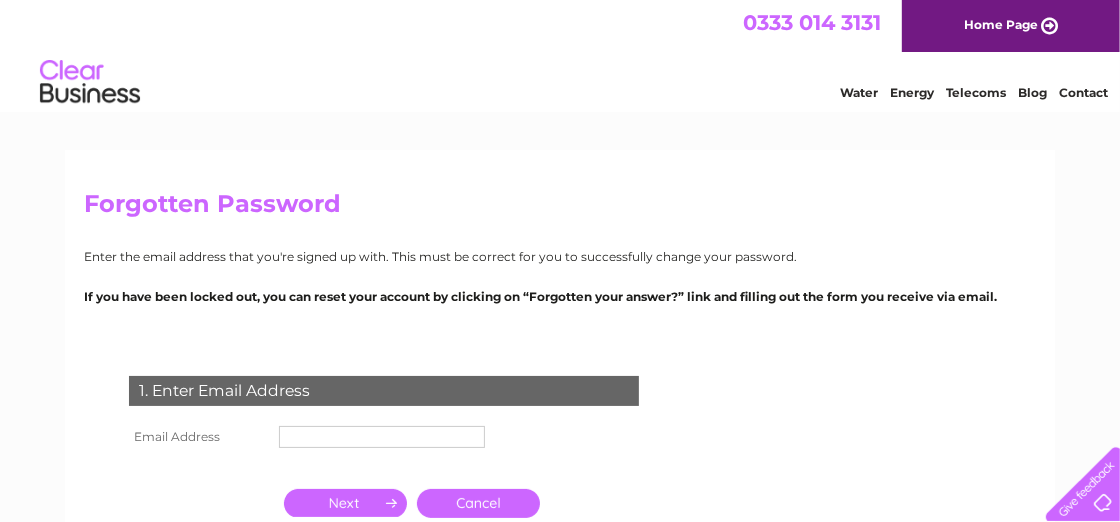 scroll, scrollTop: 0, scrollLeft: 0, axis: both 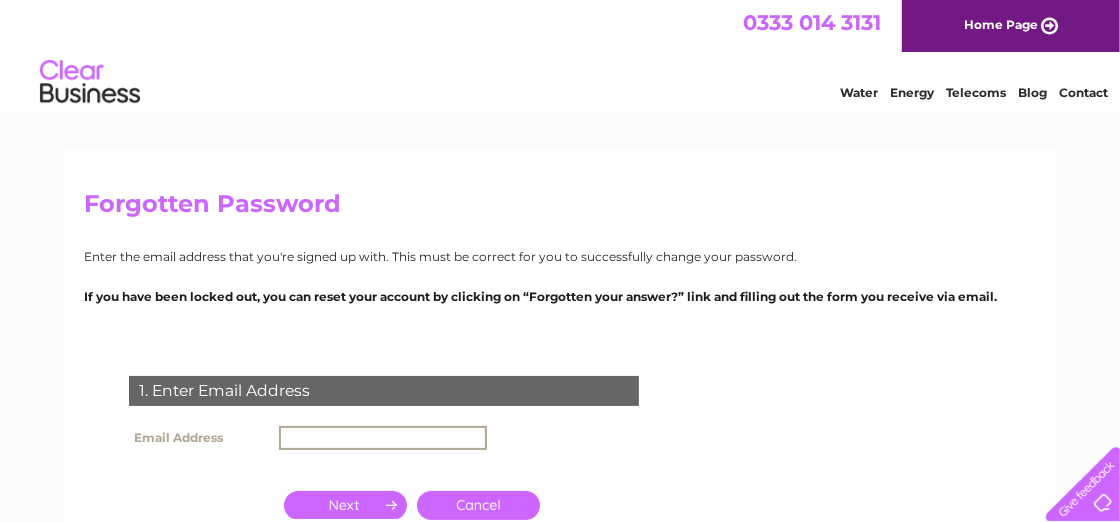 click at bounding box center [383, 438] 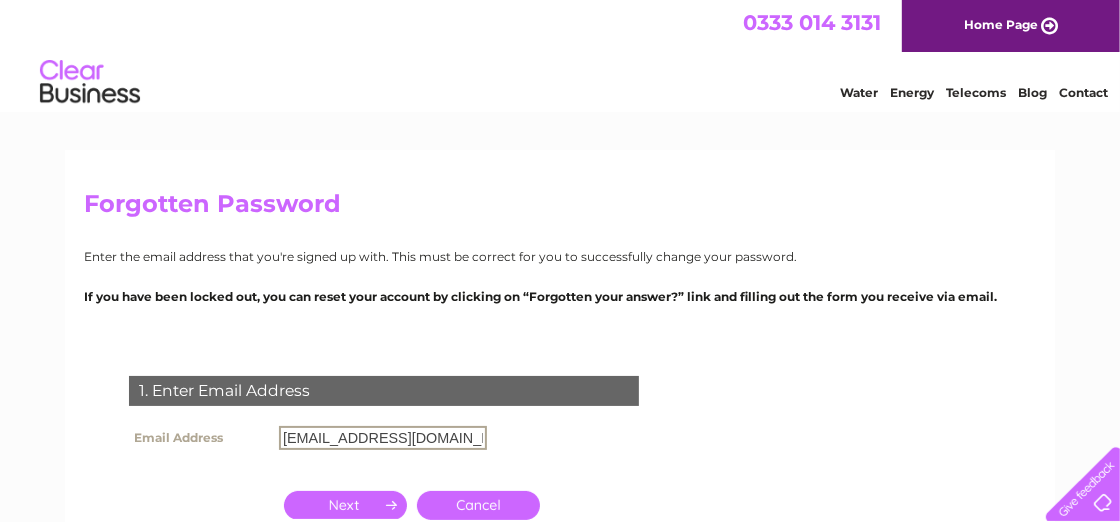 type on "[EMAIL_ADDRESS][DOMAIN_NAME]" 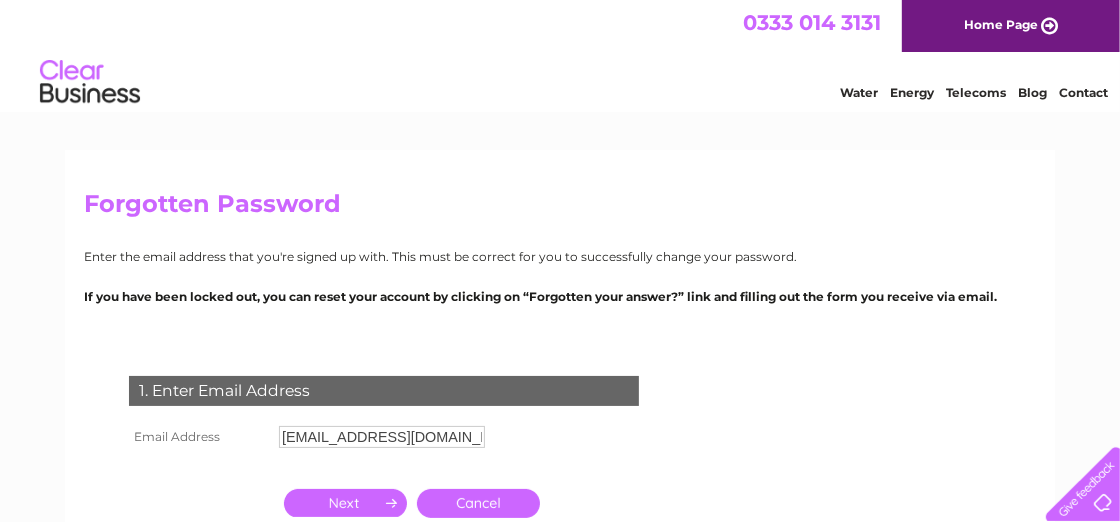 click at bounding box center (345, 503) 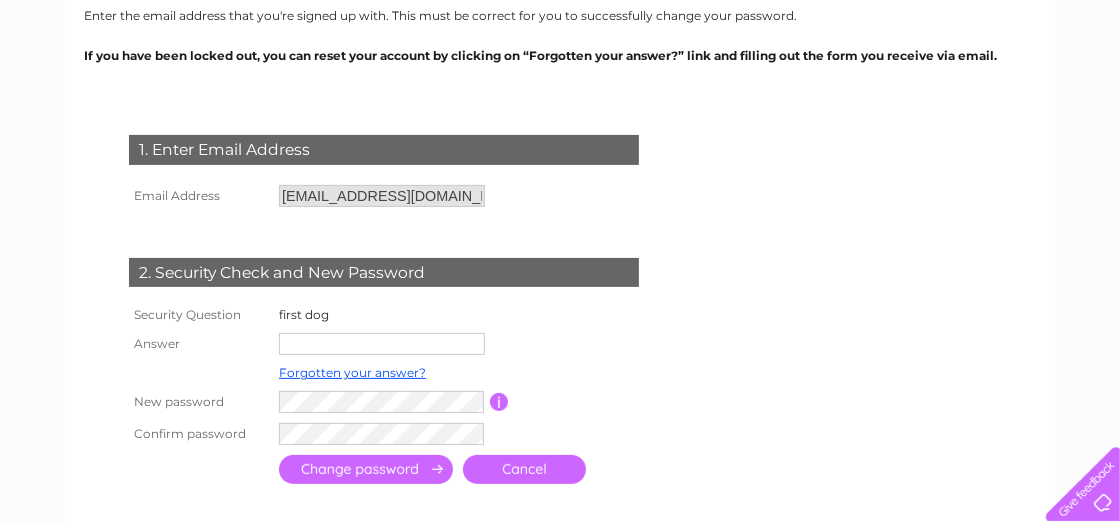 scroll, scrollTop: 248, scrollLeft: 0, axis: vertical 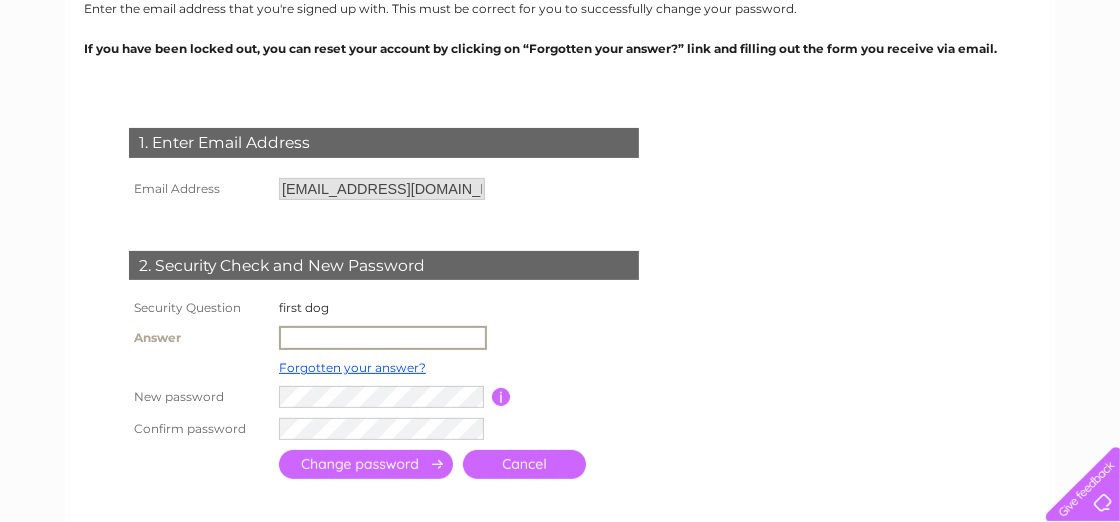 click at bounding box center (383, 338) 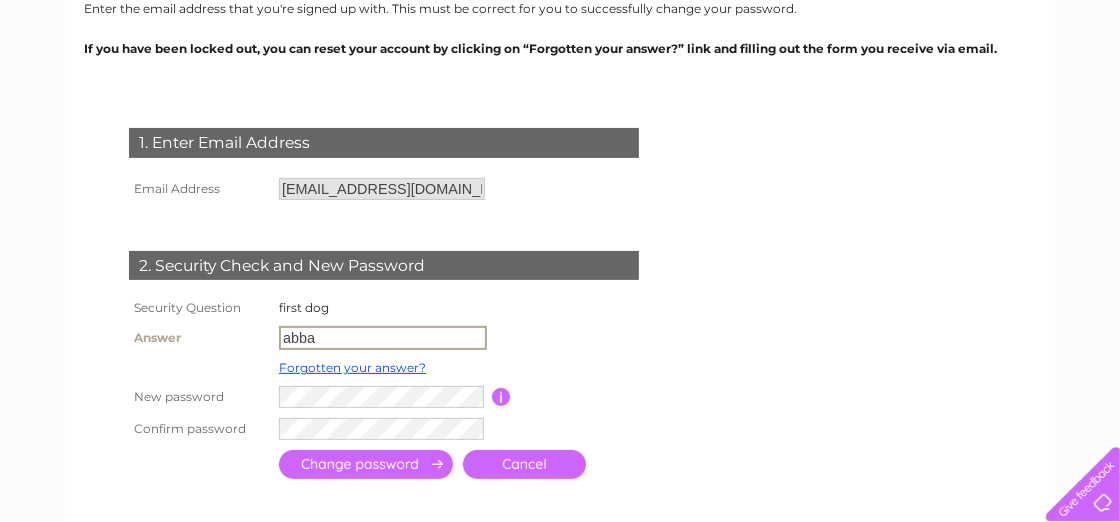 type on "abba" 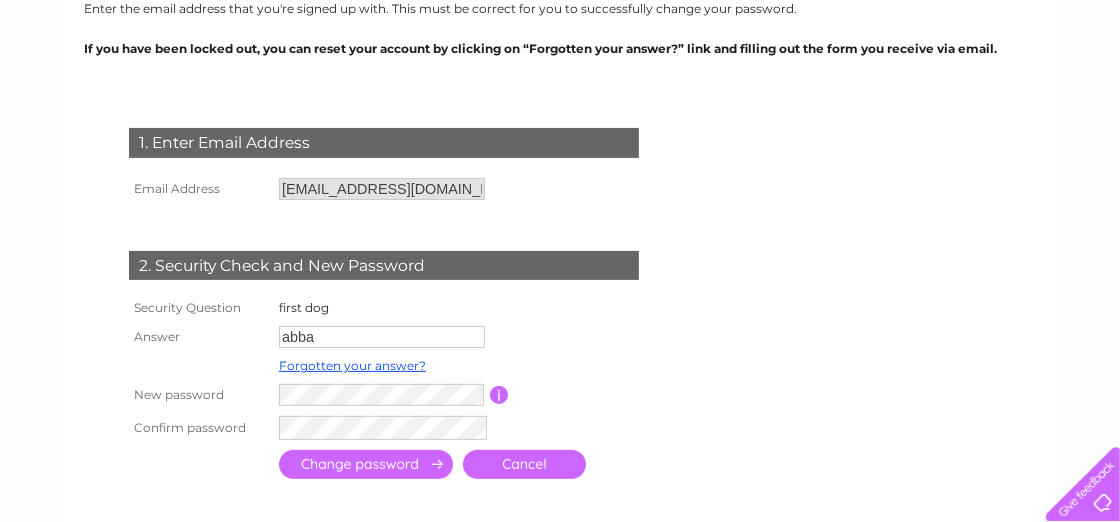 click at bounding box center [366, 464] 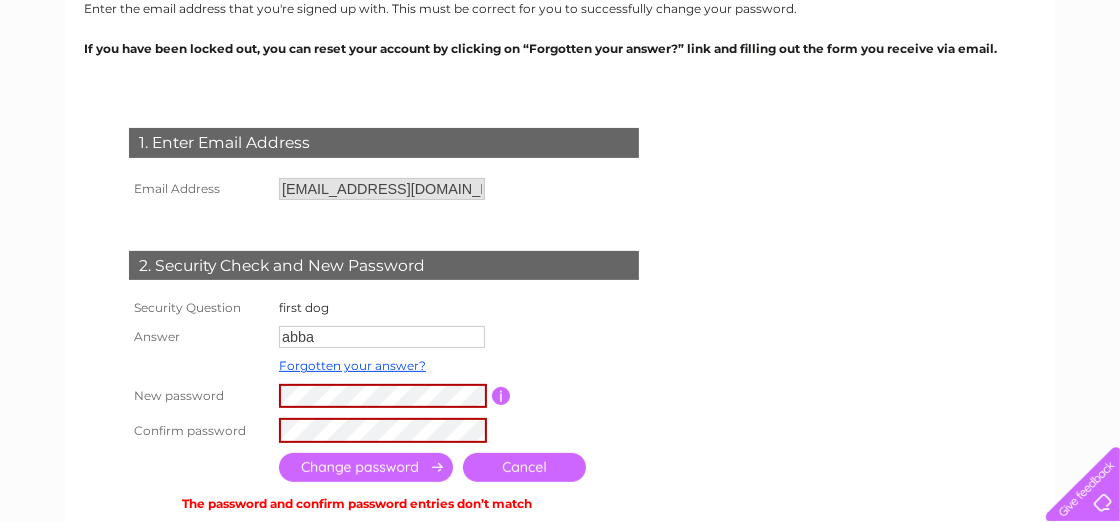 click at bounding box center [501, 396] 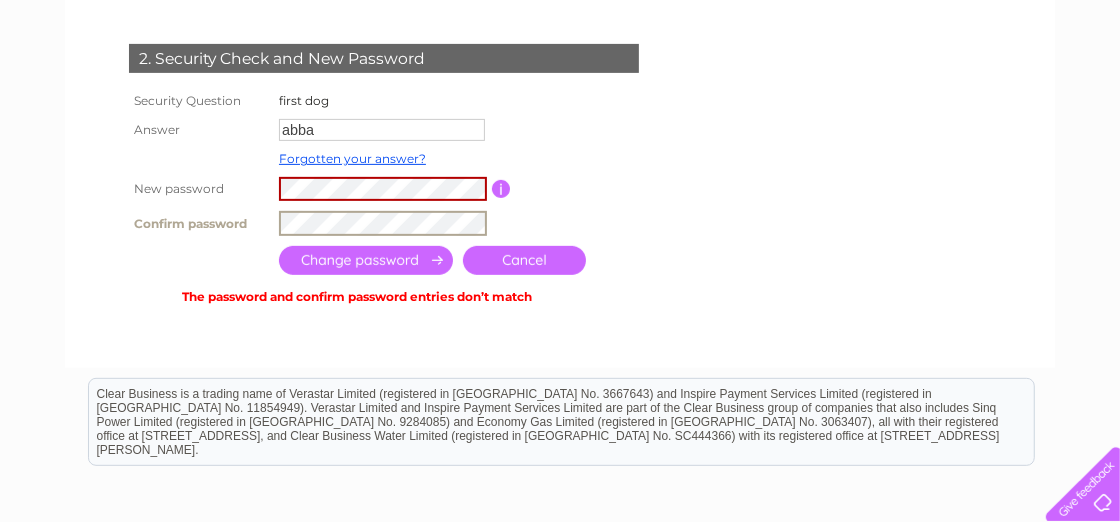 scroll, scrollTop: 463, scrollLeft: 0, axis: vertical 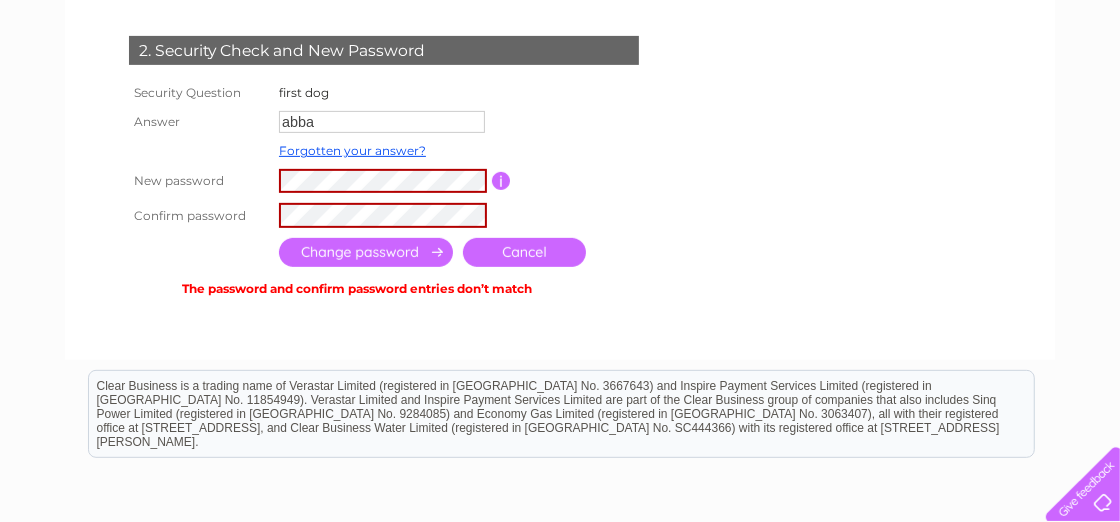 click at bounding box center (366, 252) 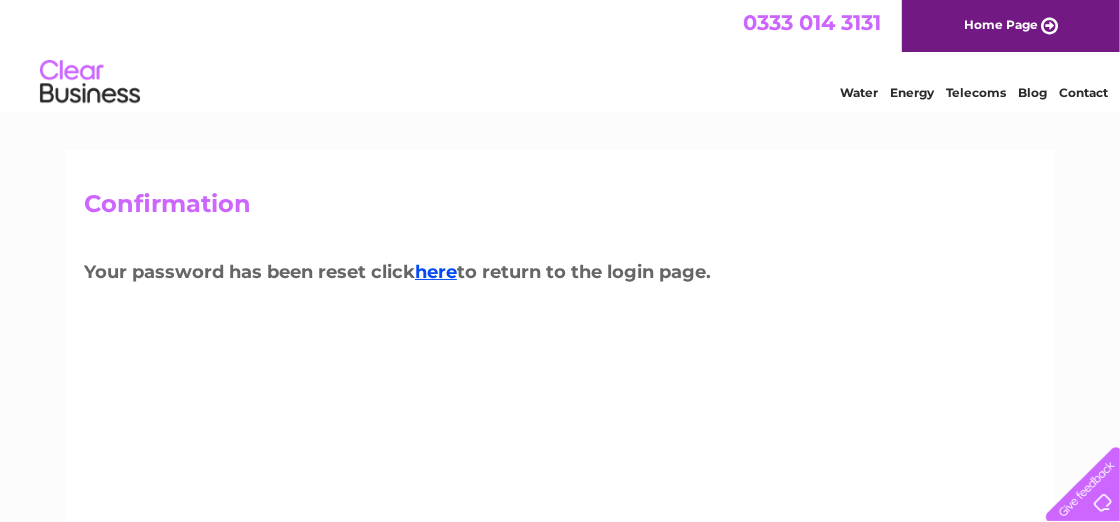 scroll, scrollTop: 0, scrollLeft: 0, axis: both 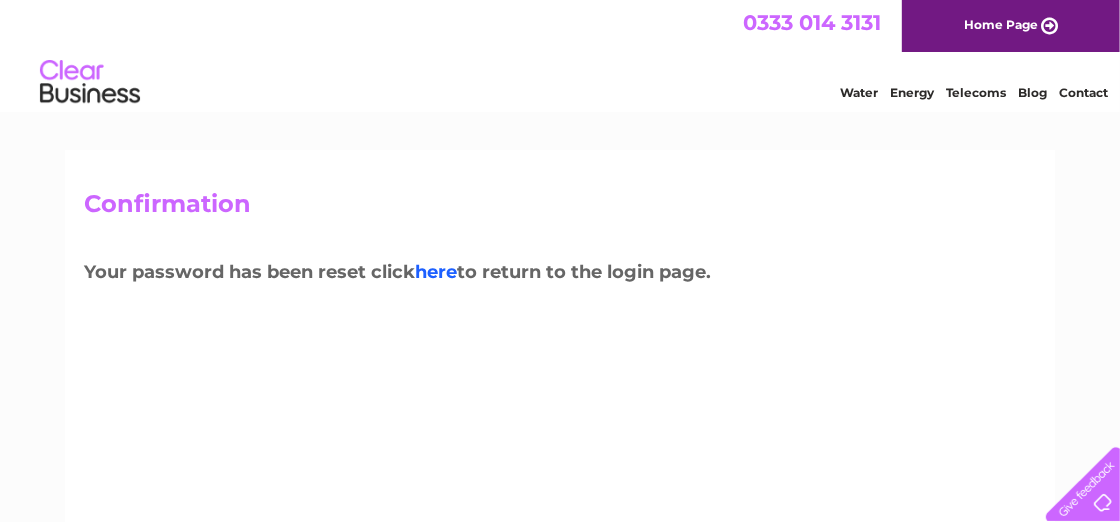 click on "here" at bounding box center [436, 272] 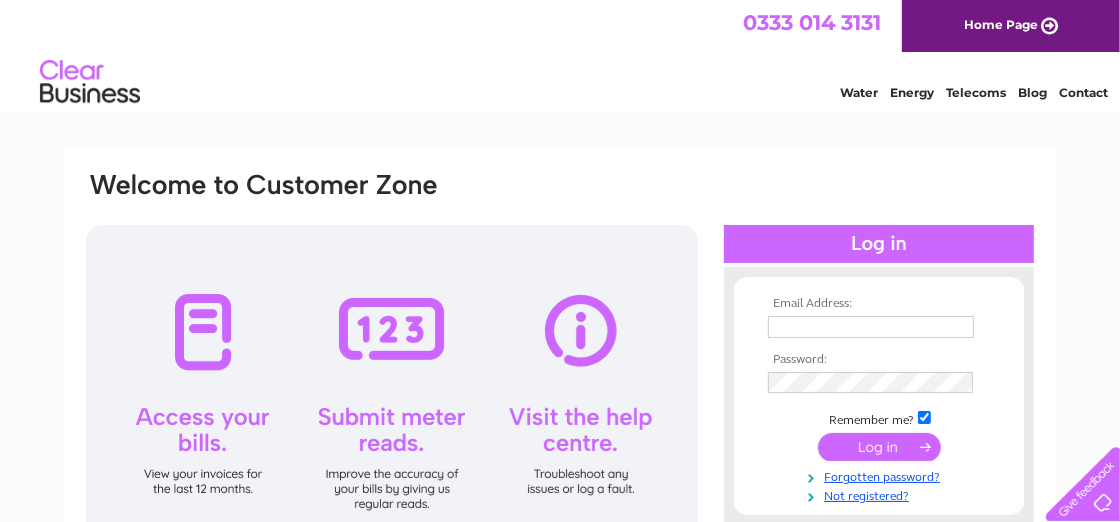 scroll, scrollTop: 0, scrollLeft: 0, axis: both 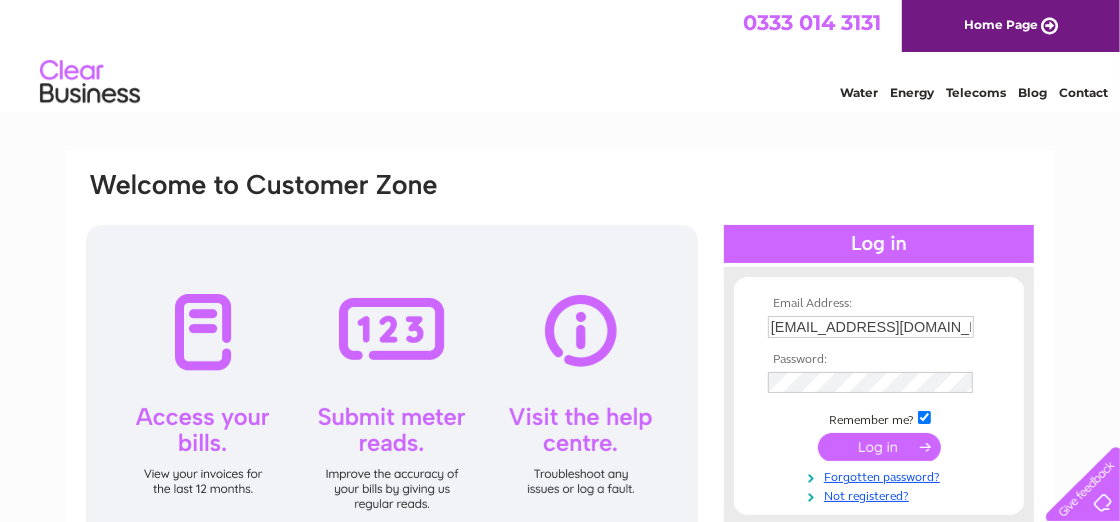 click at bounding box center (879, 447) 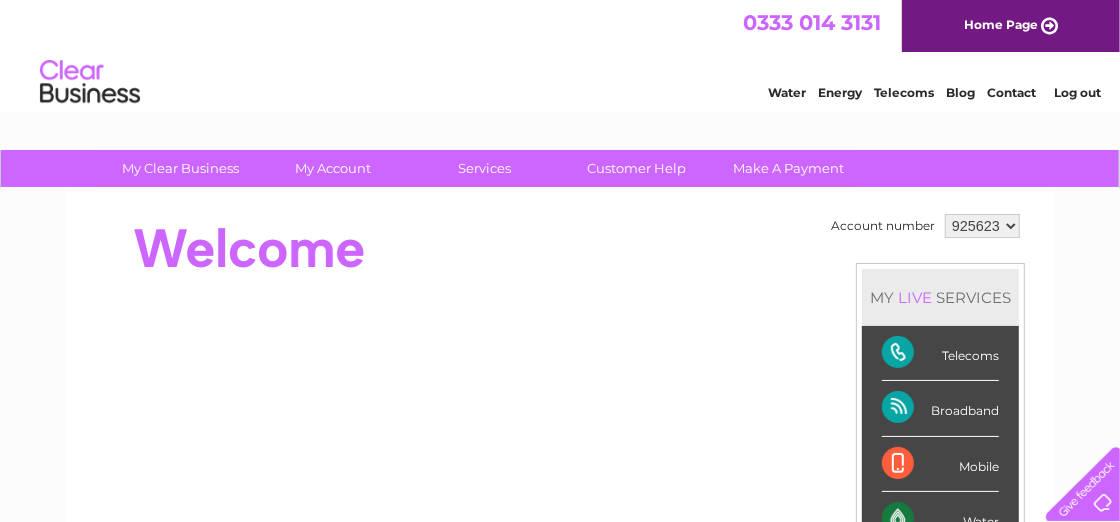 scroll, scrollTop: 0, scrollLeft: 0, axis: both 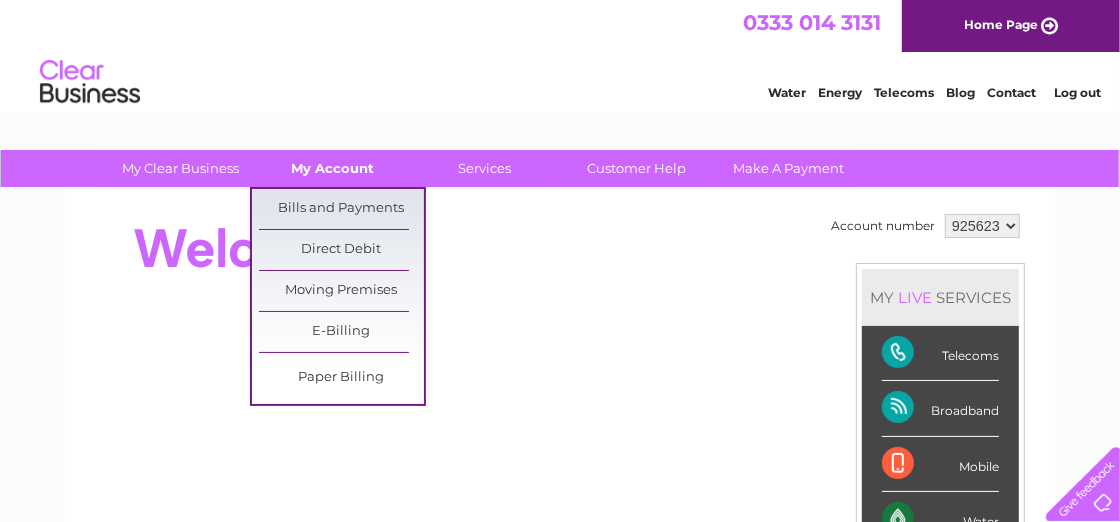 click on "My Account" at bounding box center [333, 168] 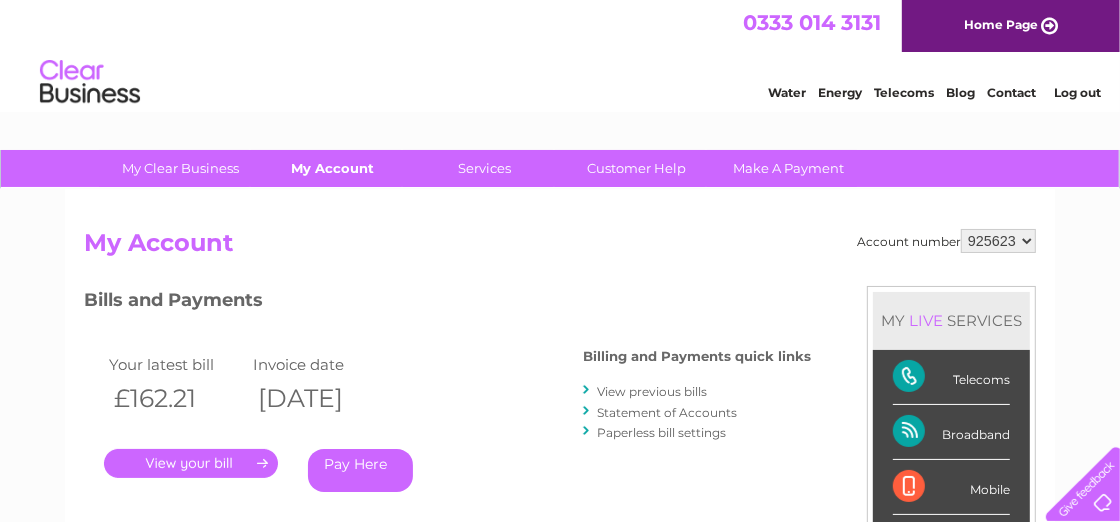 scroll, scrollTop: 0, scrollLeft: 0, axis: both 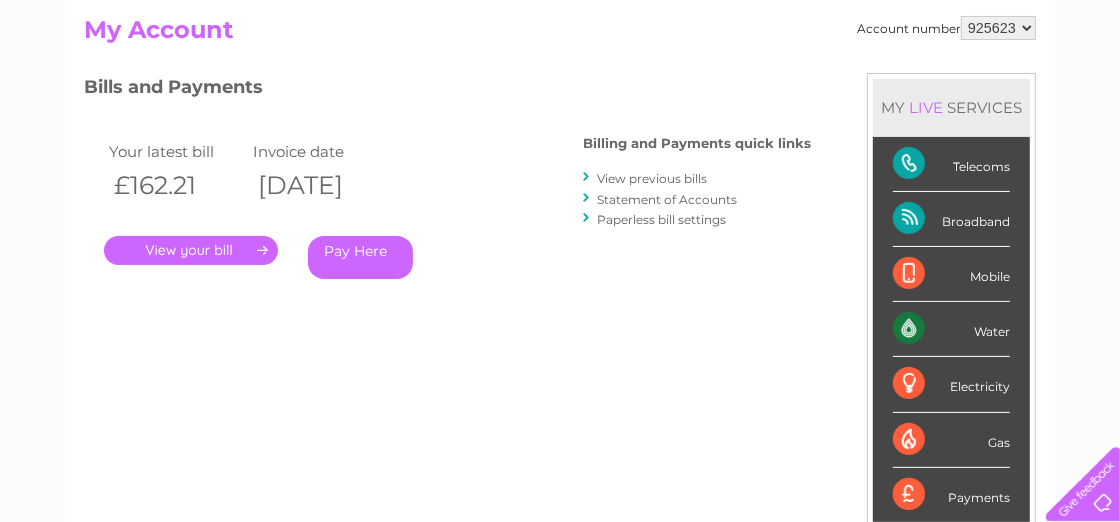 click on "." at bounding box center (191, 250) 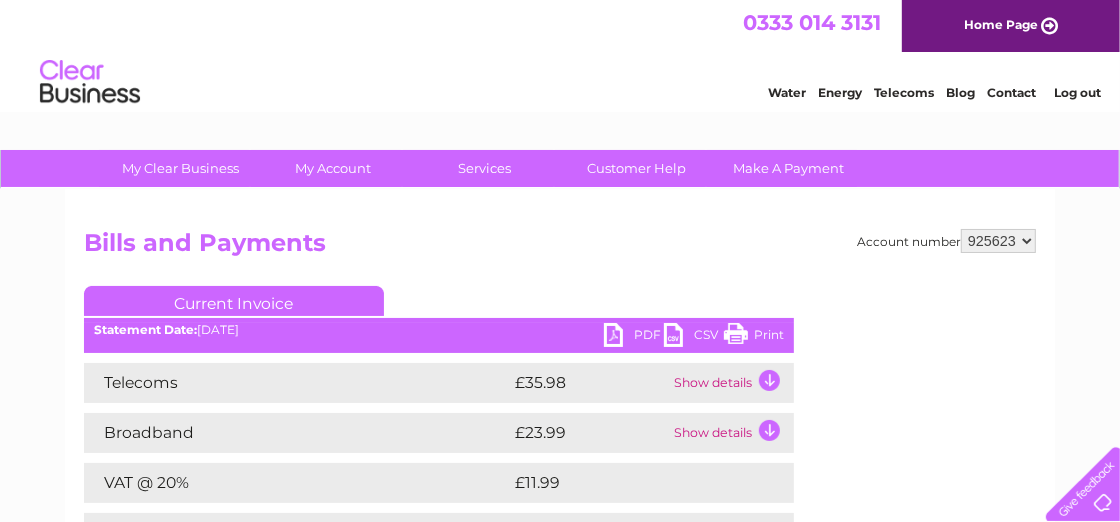 scroll, scrollTop: 0, scrollLeft: 0, axis: both 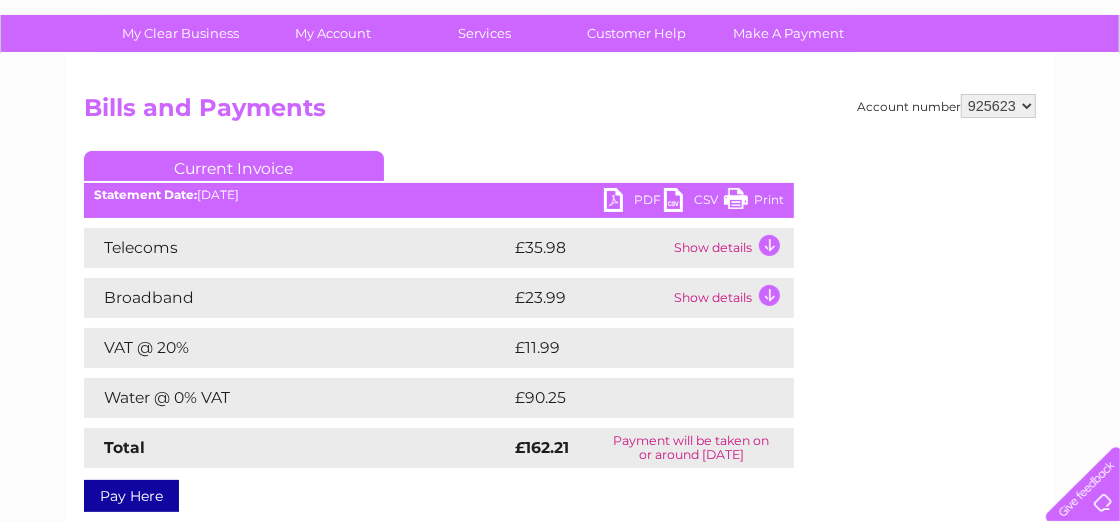 drag, startPoint x: 1119, startPoint y: 119, endPoint x: 1137, endPoint y: 159, distance: 43.863426 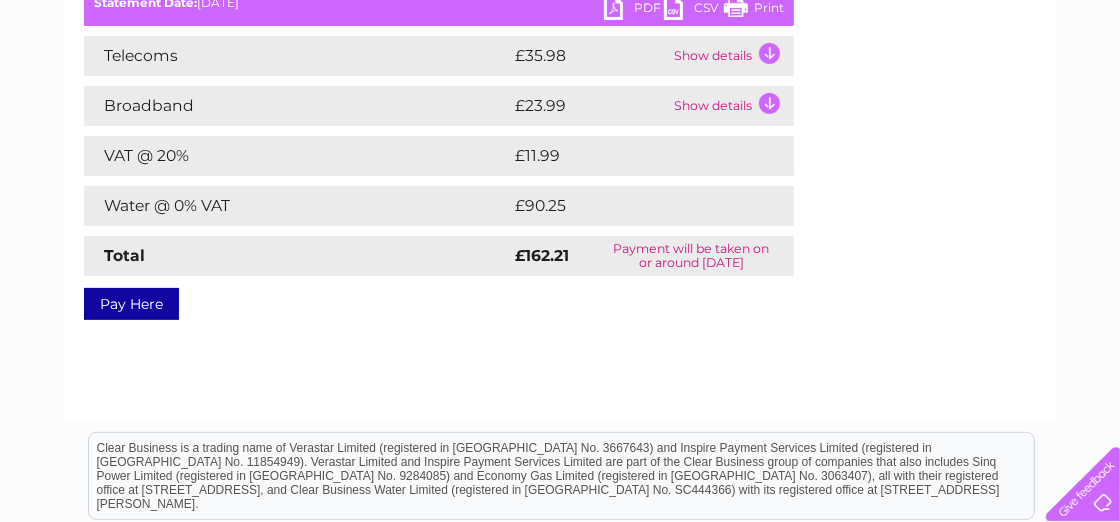 scroll, scrollTop: 328, scrollLeft: 0, axis: vertical 